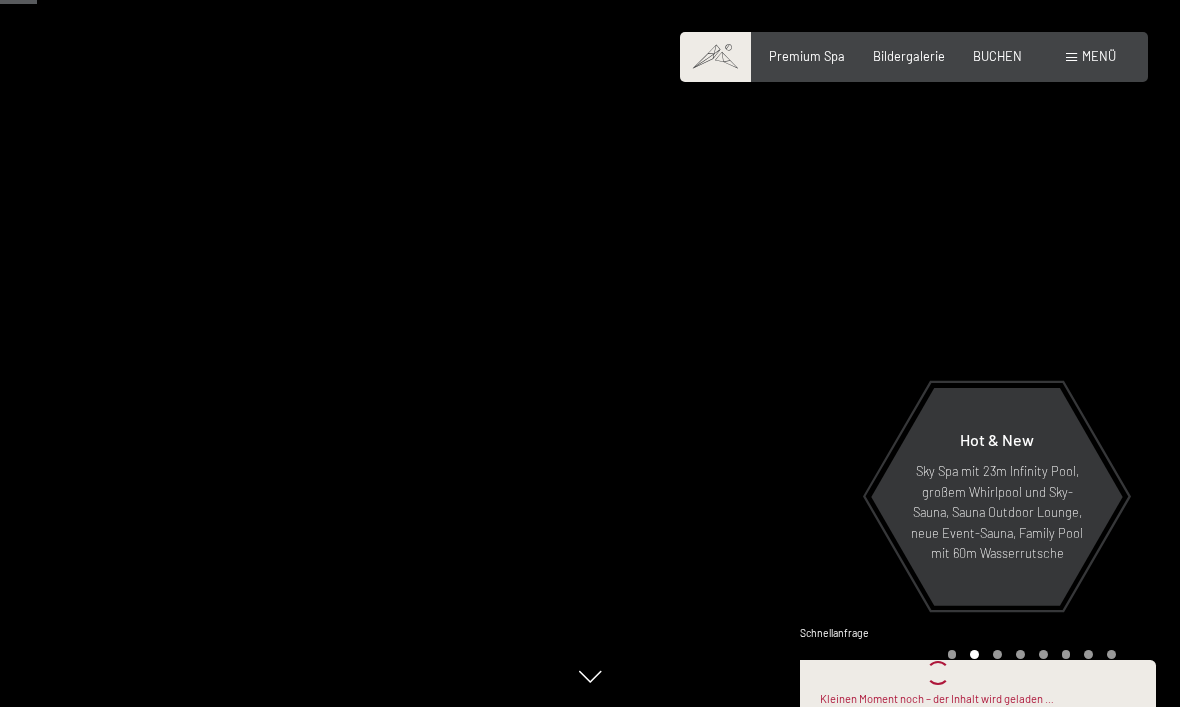 scroll, scrollTop: 241, scrollLeft: 0, axis: vertical 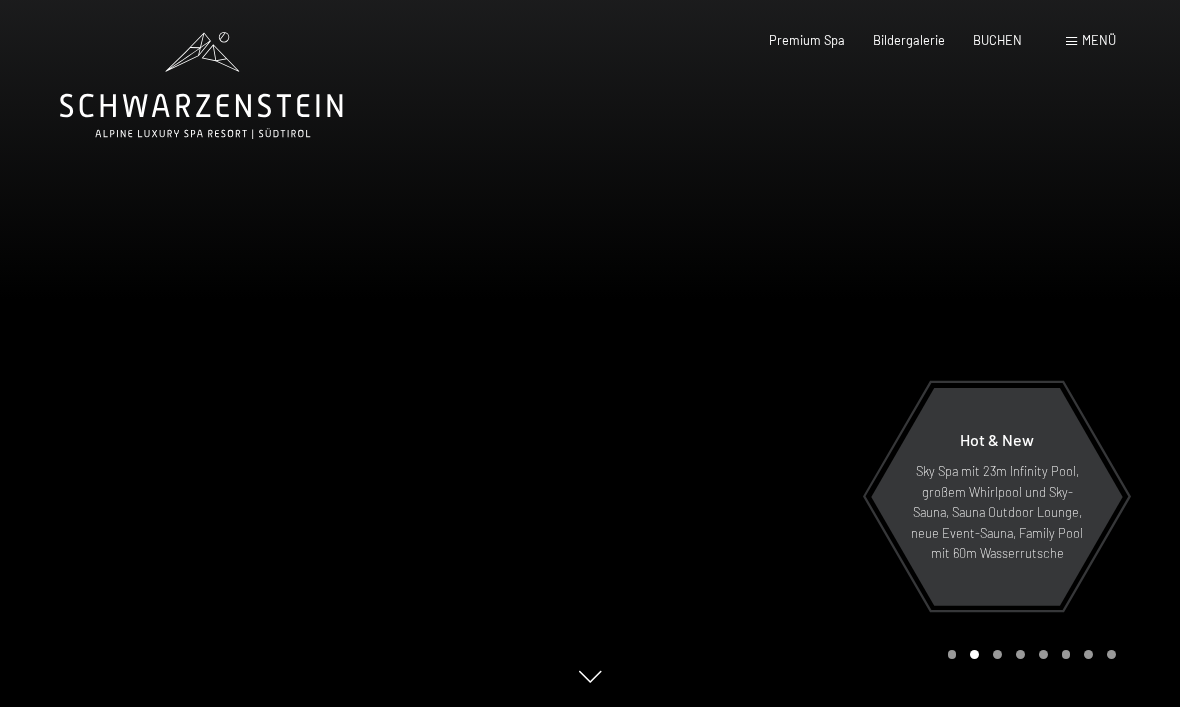 click on "Menü" at bounding box center (1091, 41) 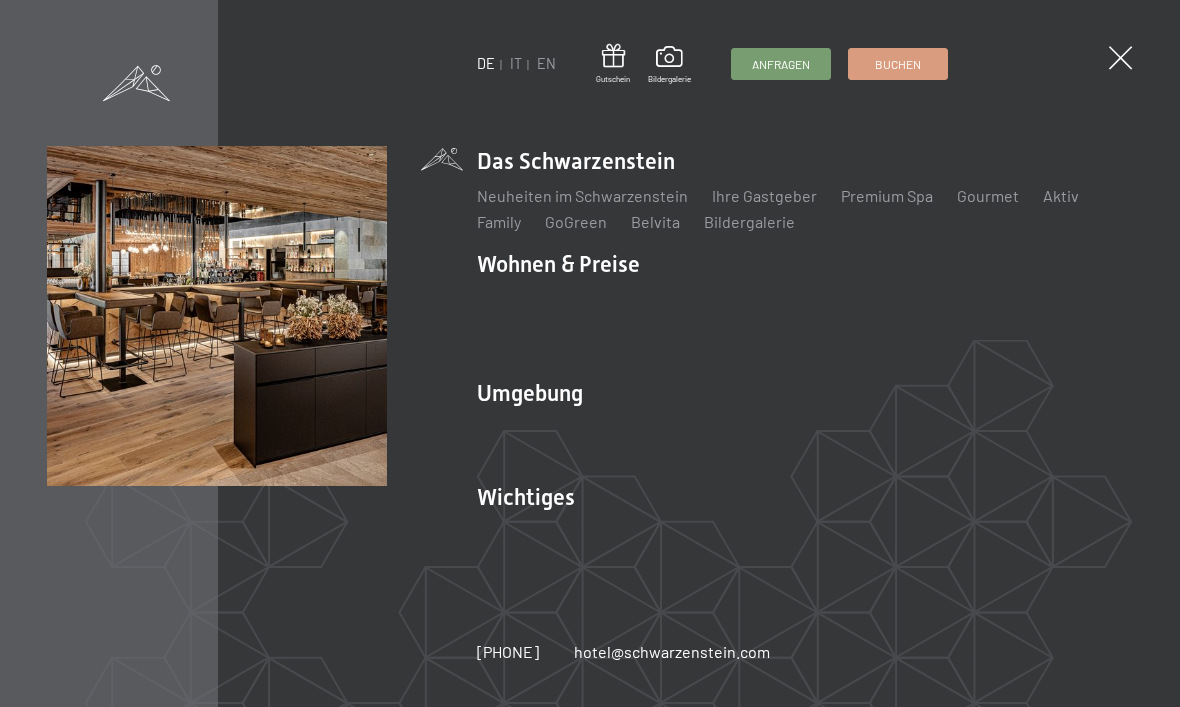 click on "IT" at bounding box center (516, 63) 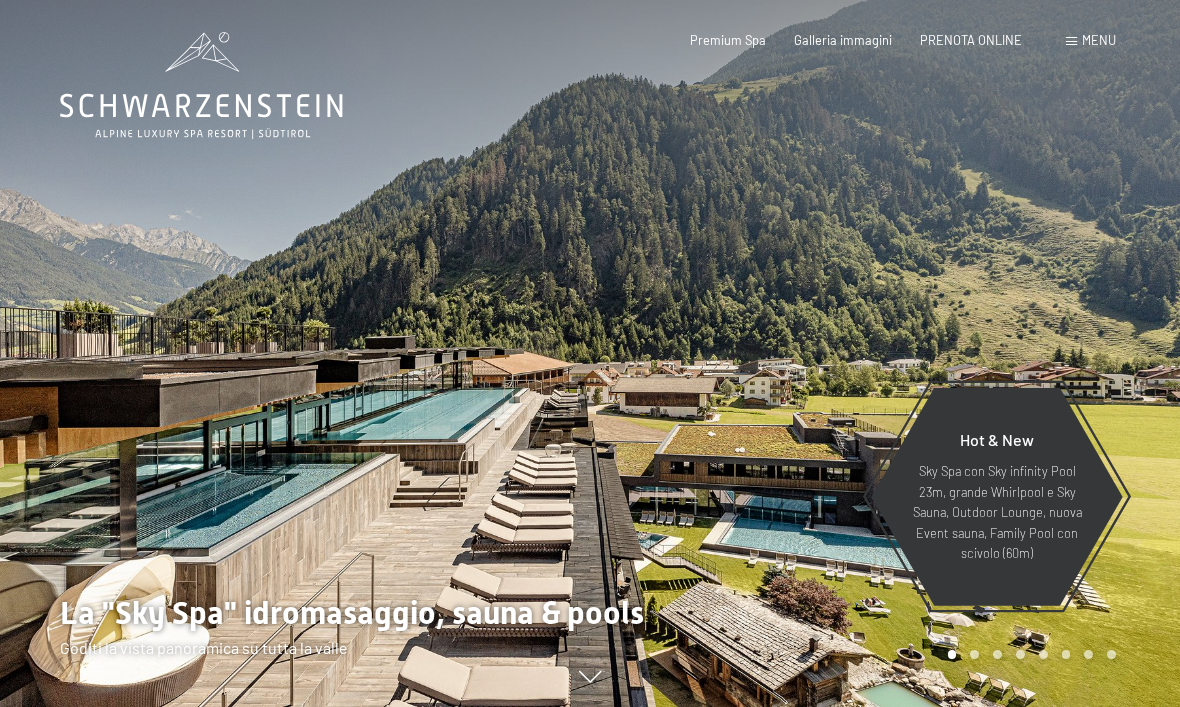 scroll, scrollTop: 0, scrollLeft: 0, axis: both 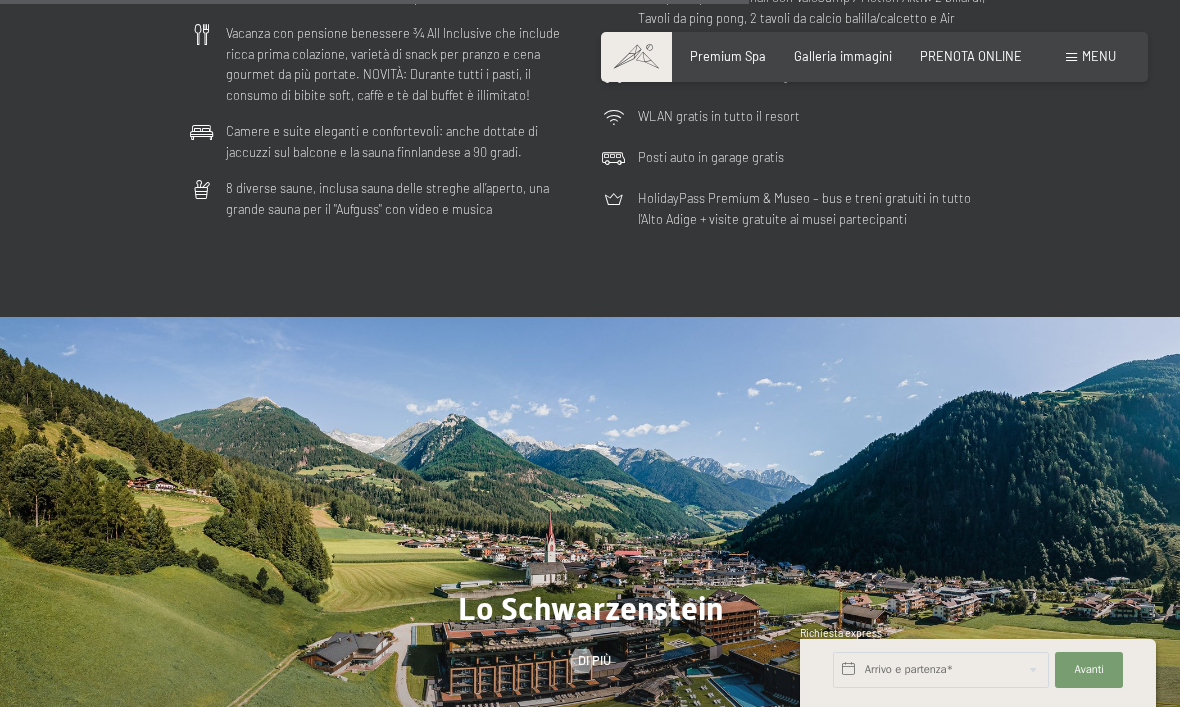 click on "PRENOTA ONLINE" at bounding box center [971, 56] 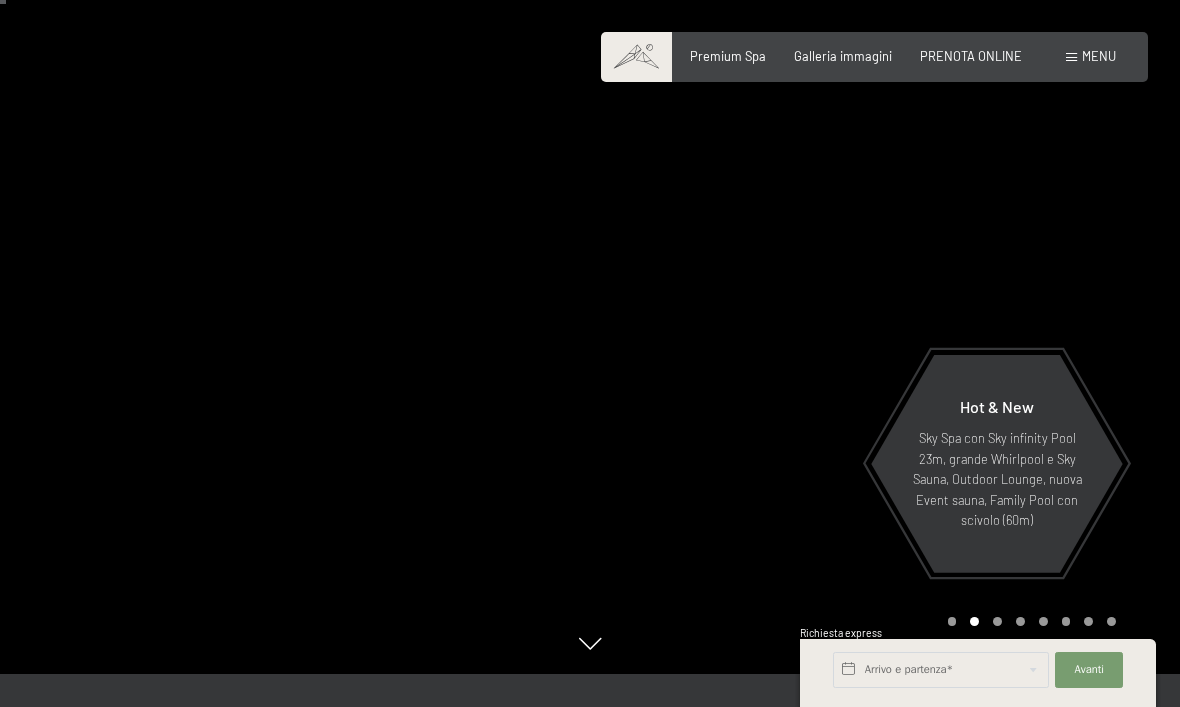 scroll, scrollTop: 36, scrollLeft: 0, axis: vertical 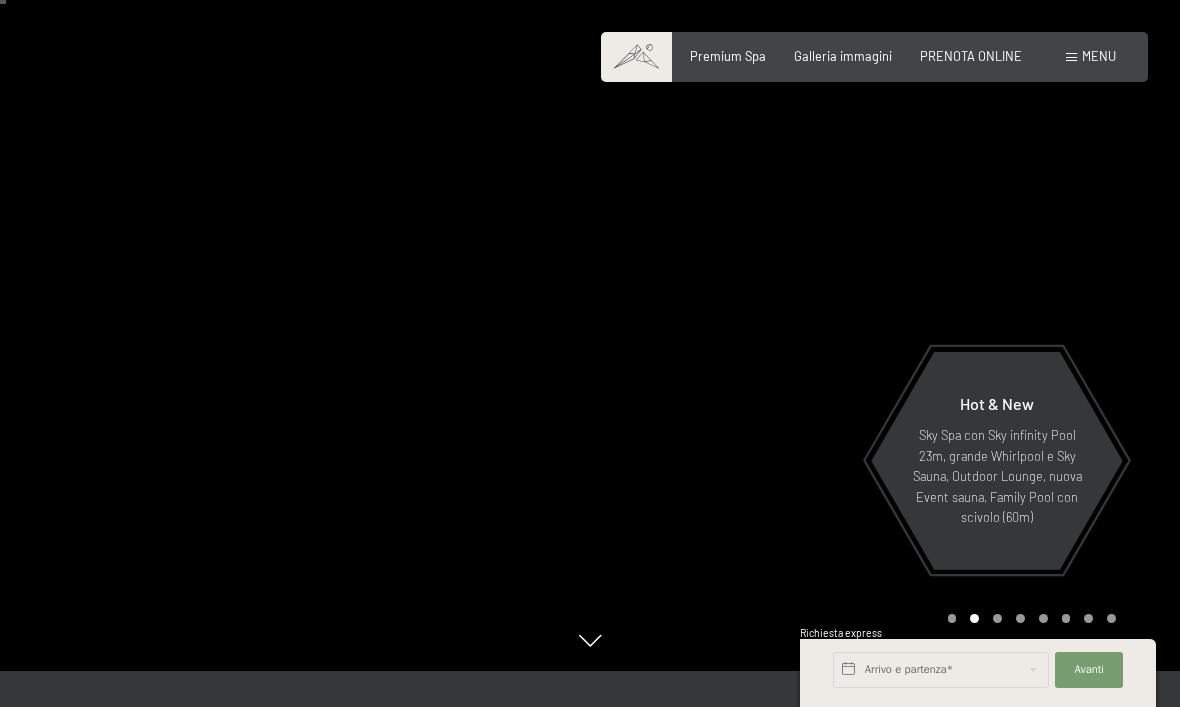 click on "PRENOTA ONLINE" at bounding box center [971, 56] 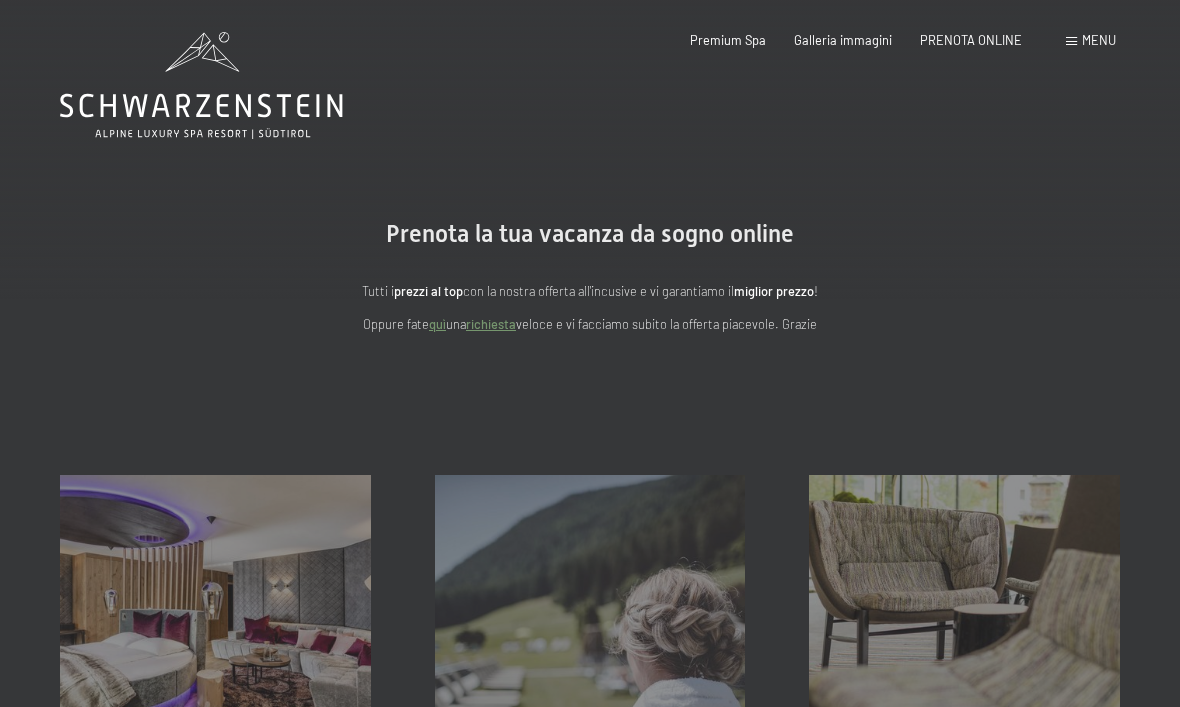 scroll, scrollTop: 0, scrollLeft: 0, axis: both 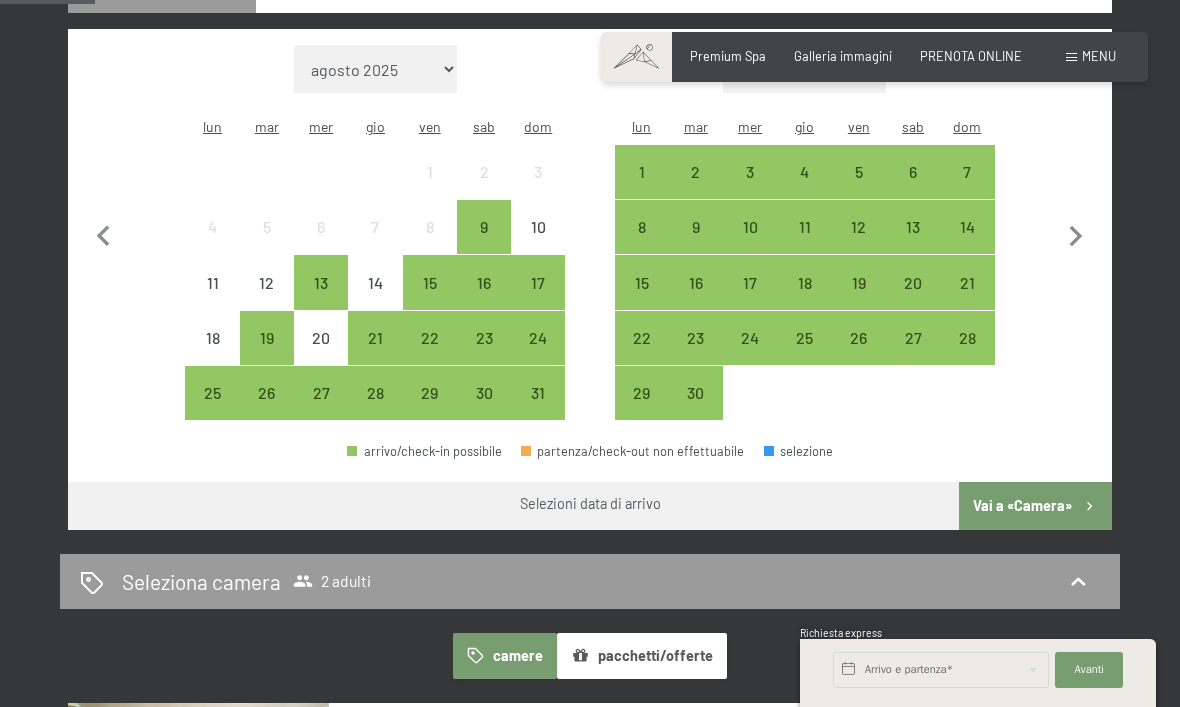 click on "13" at bounding box center [321, 300] 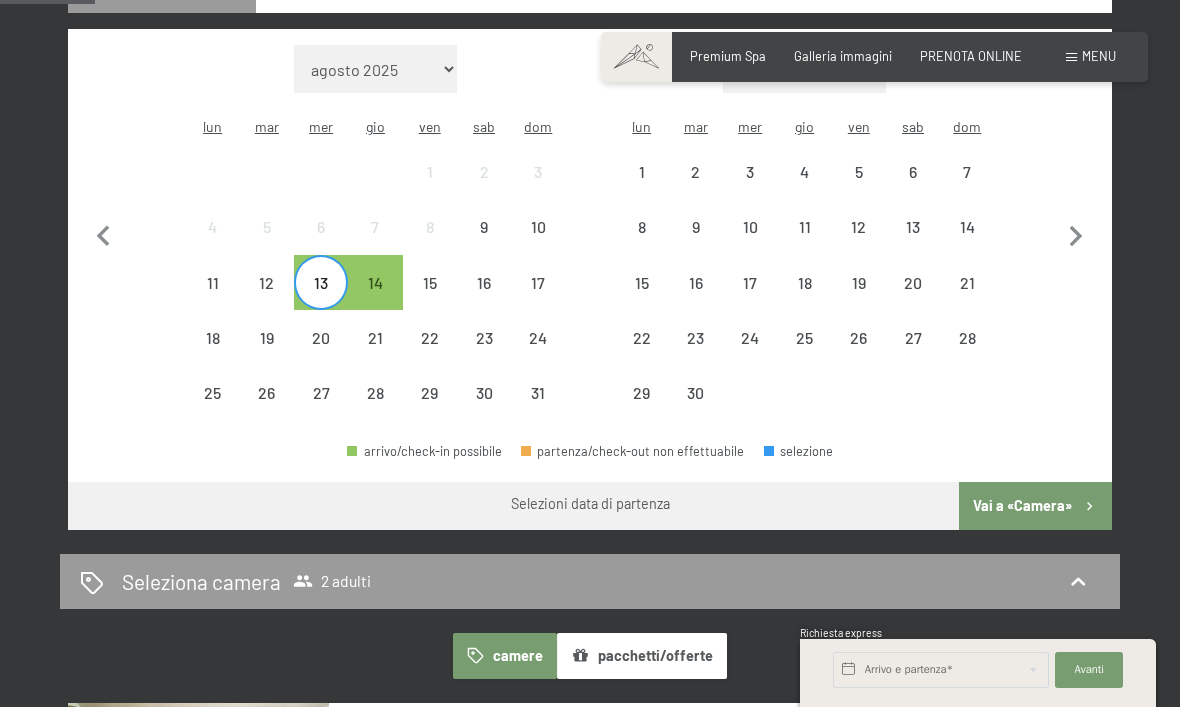 click on "17" at bounding box center (538, 282) 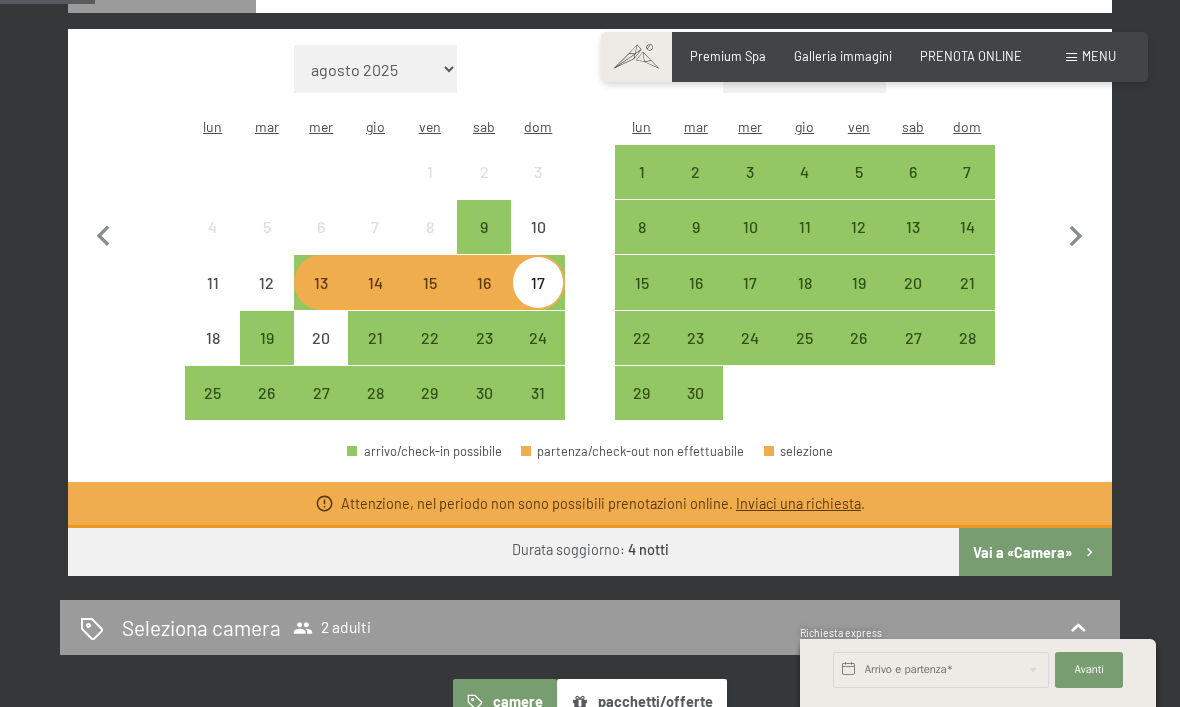 click on "15" at bounding box center [430, 300] 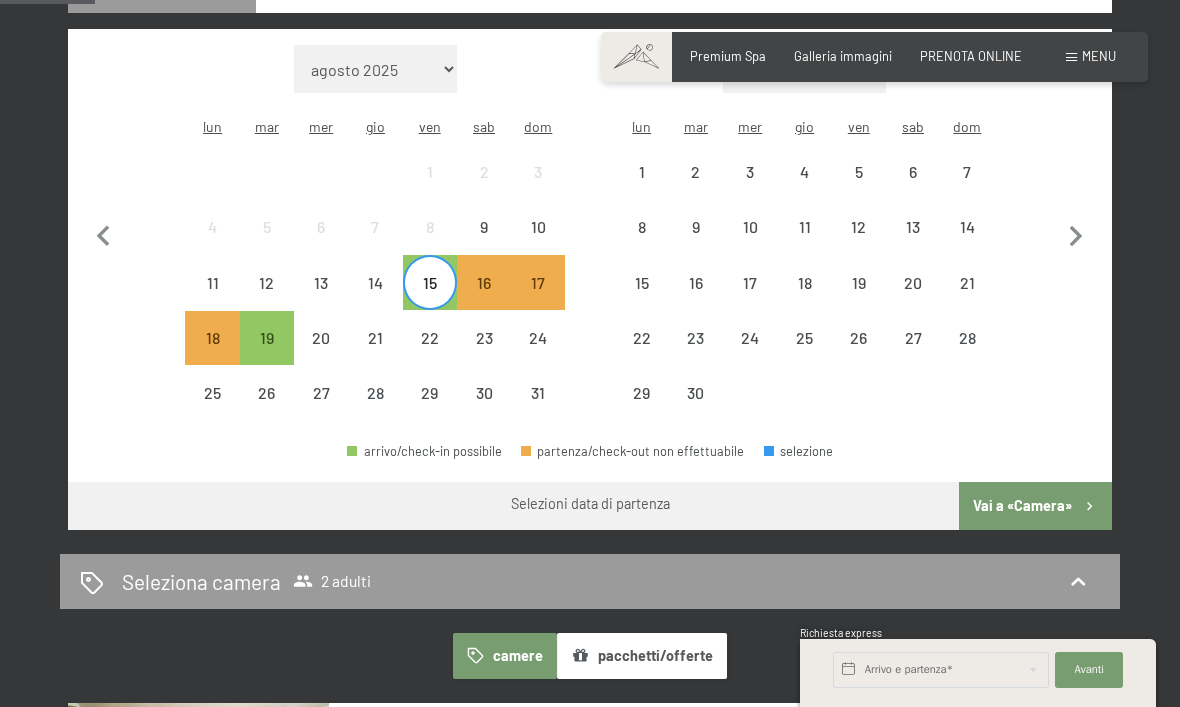 click on "2" at bounding box center [696, 189] 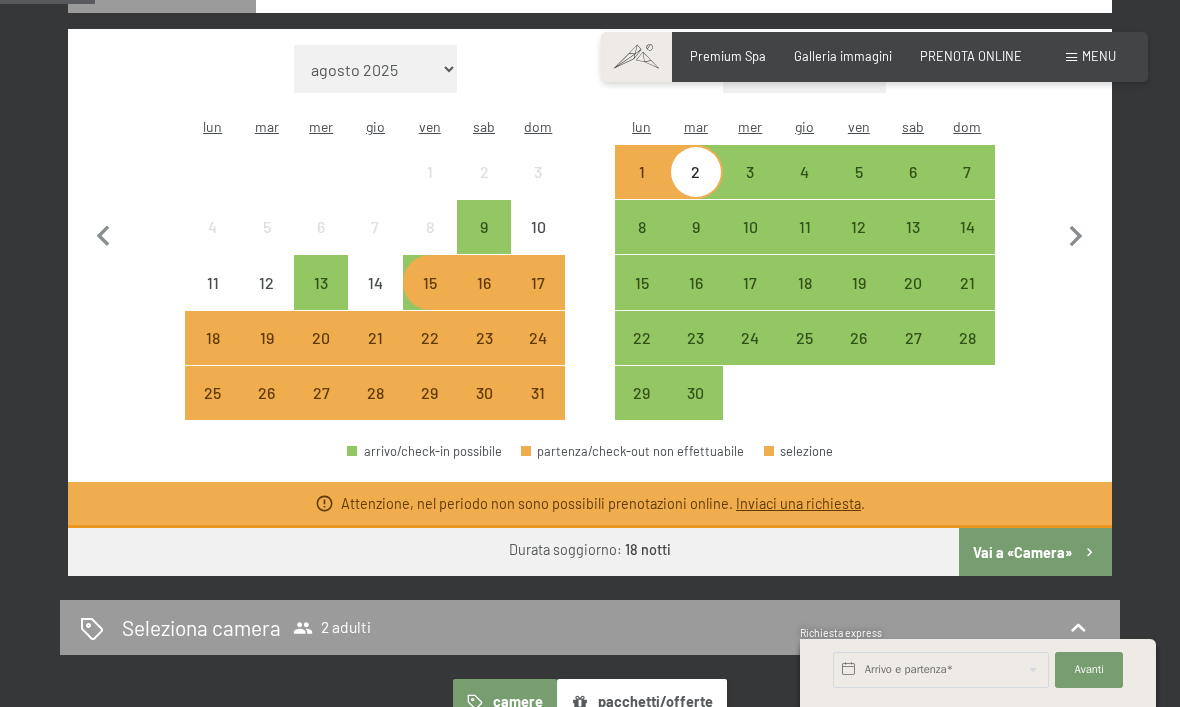 click on "6" at bounding box center [913, 172] 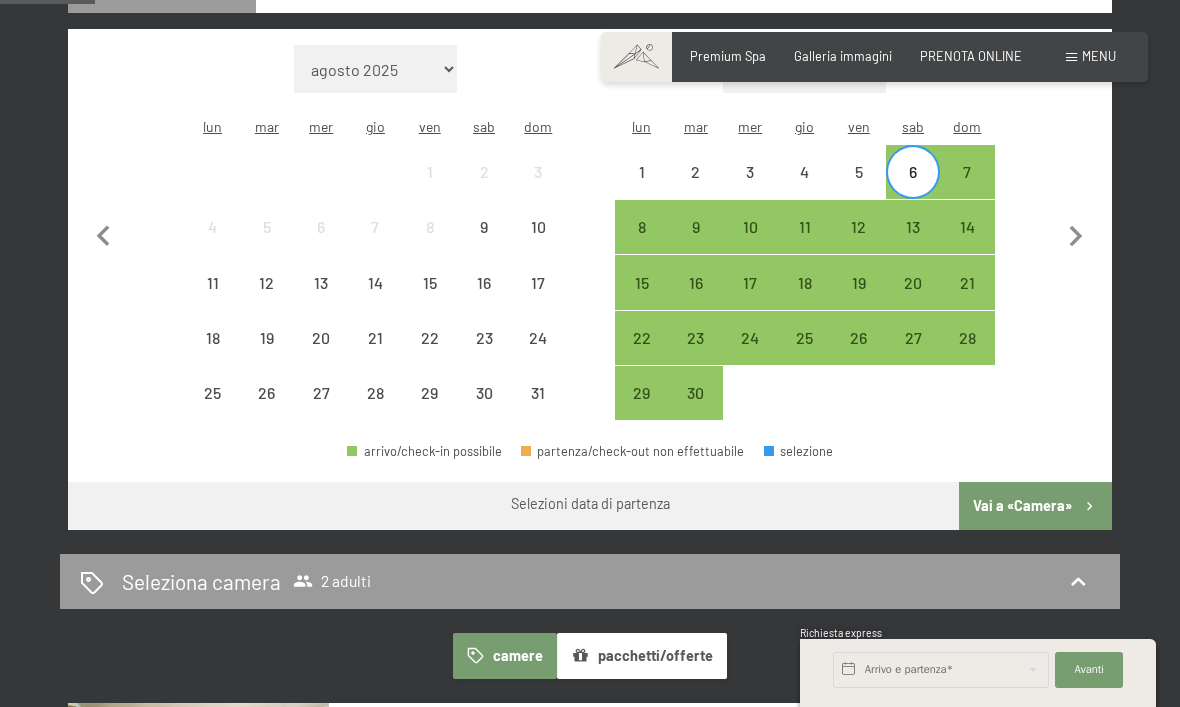 click on "2" at bounding box center [696, 172] 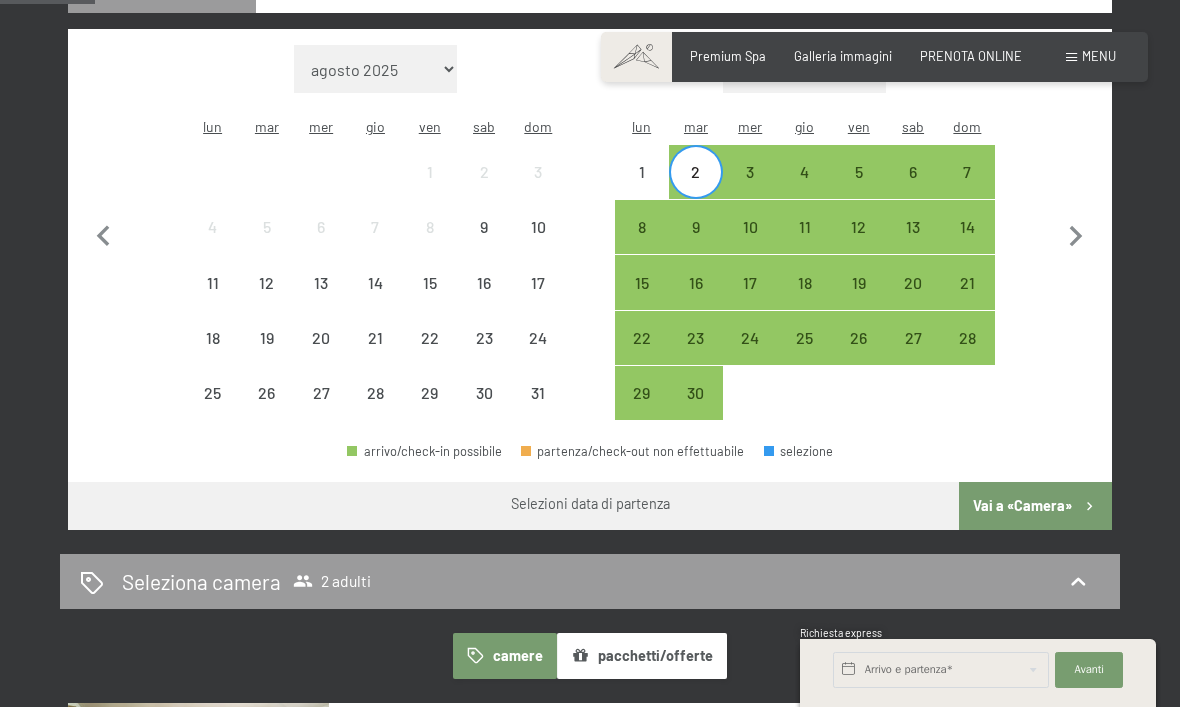 click on "5" at bounding box center [859, 172] 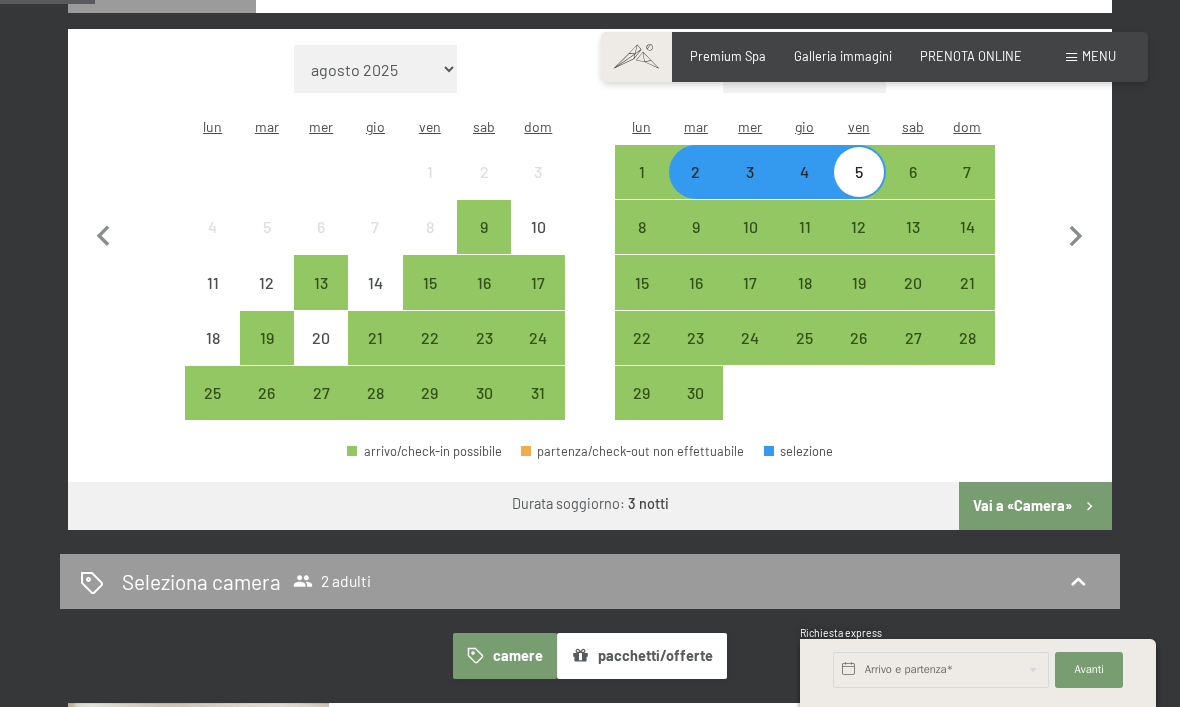 click on "Vai a «Camera»" at bounding box center (1035, 506) 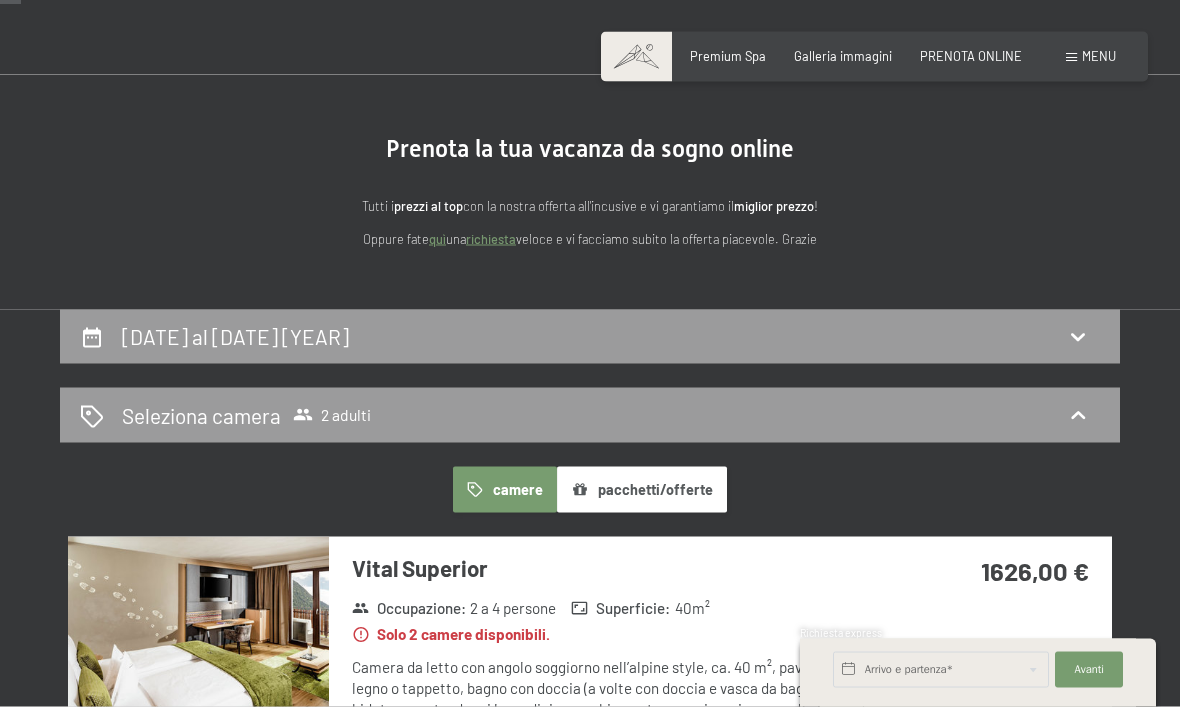 scroll, scrollTop: 78, scrollLeft: 0, axis: vertical 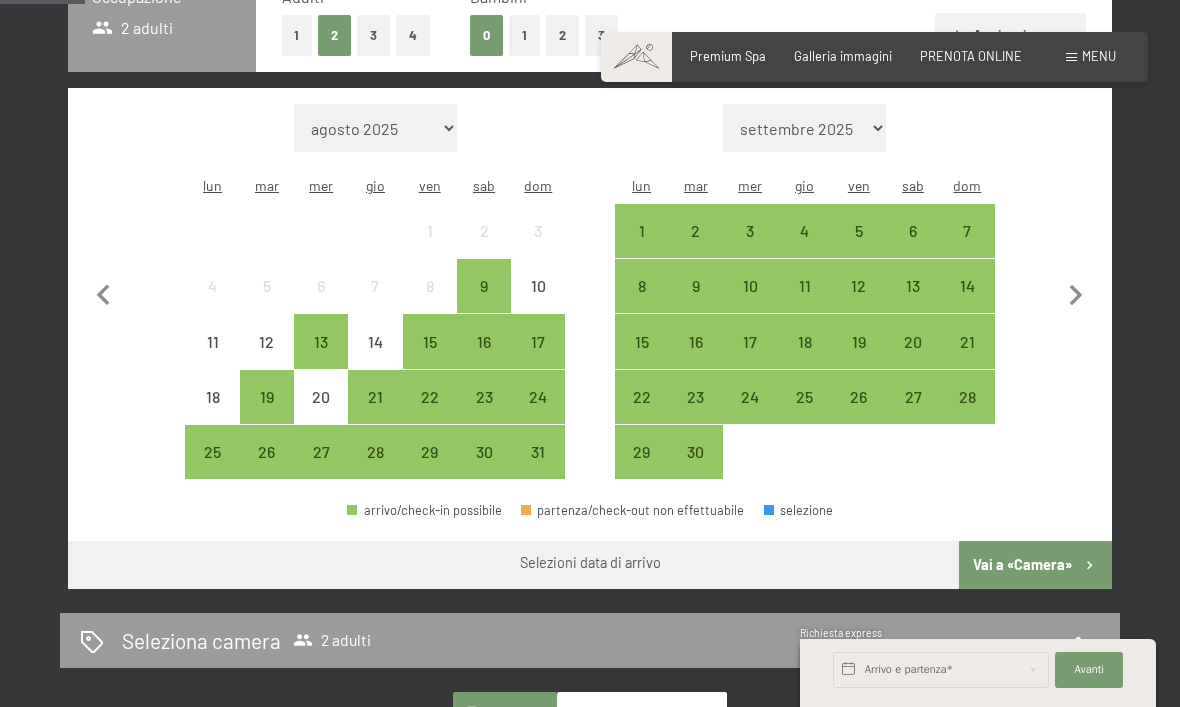 click 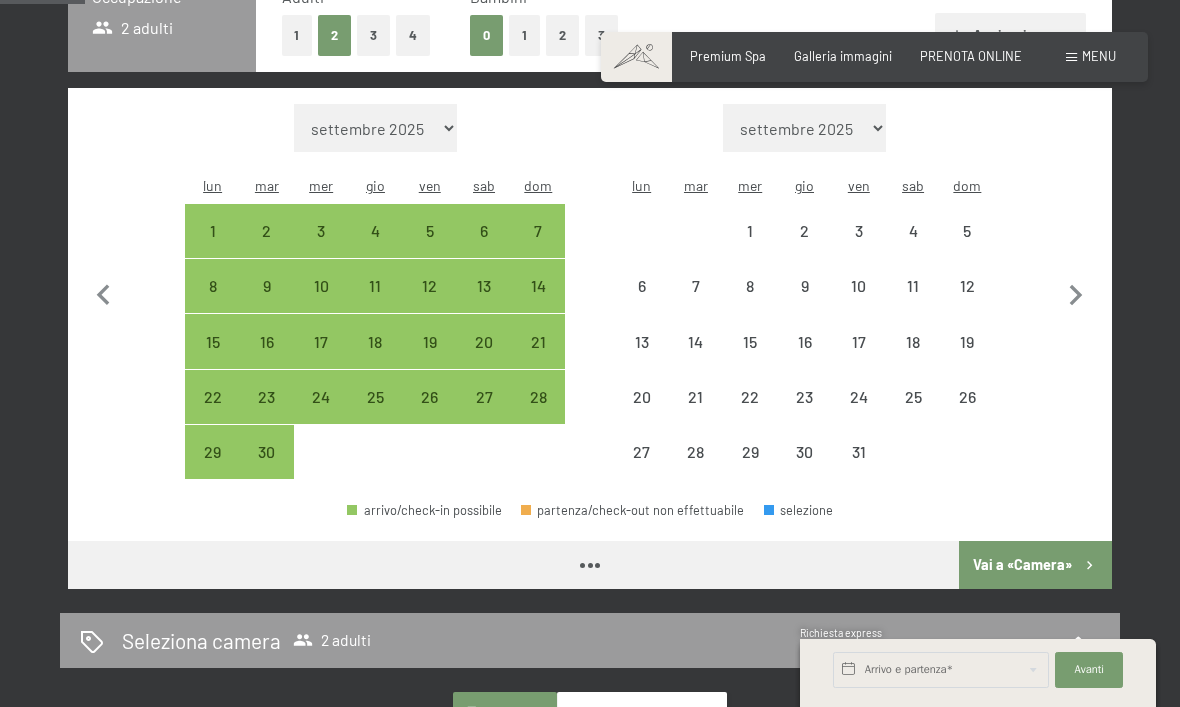 select on "2025-09-01" 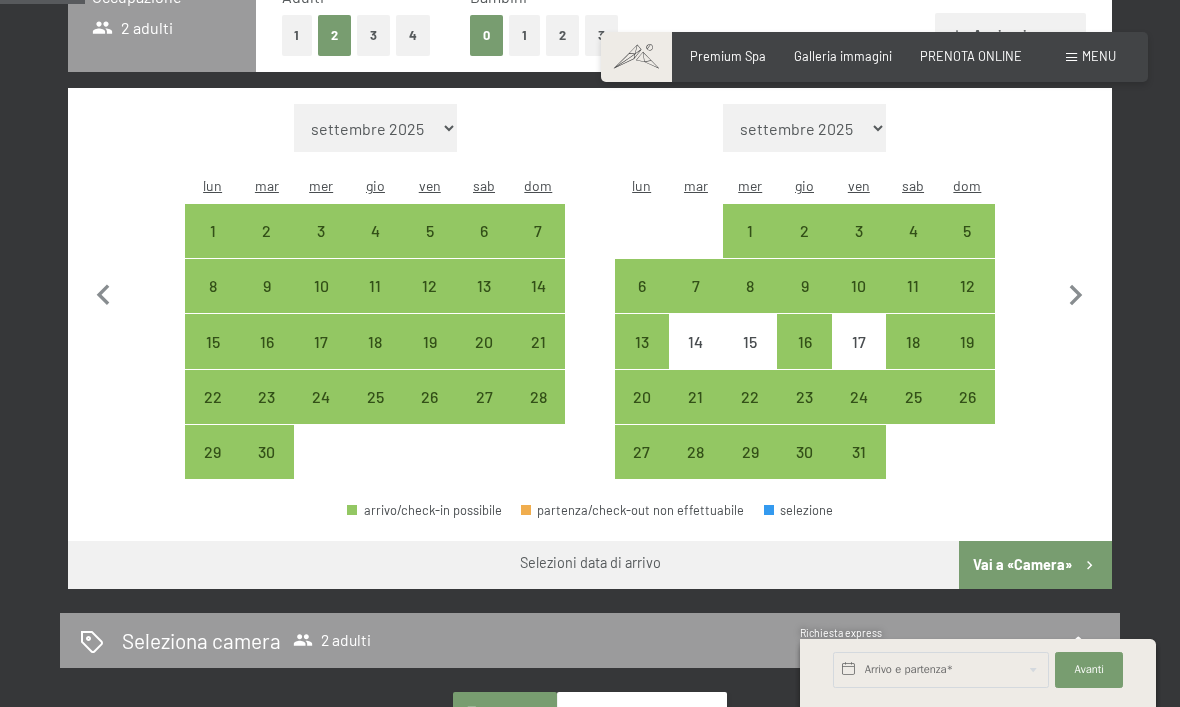 click on "10" at bounding box center [859, 303] 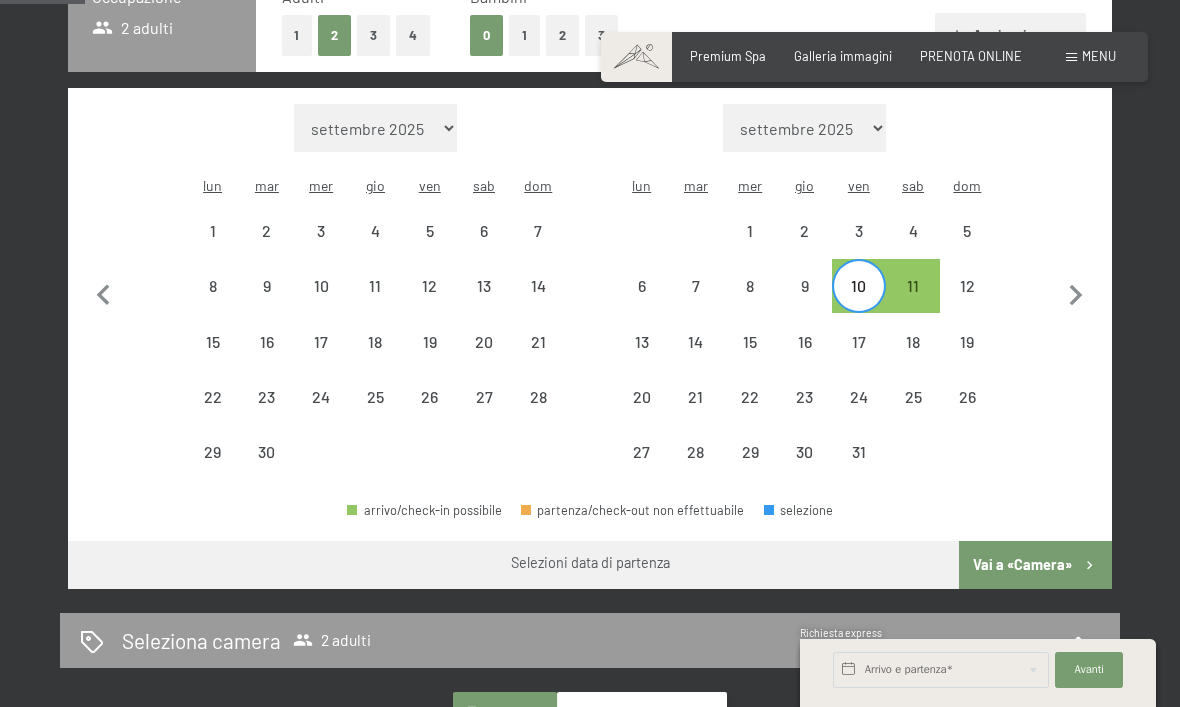 click on "12" at bounding box center [967, 303] 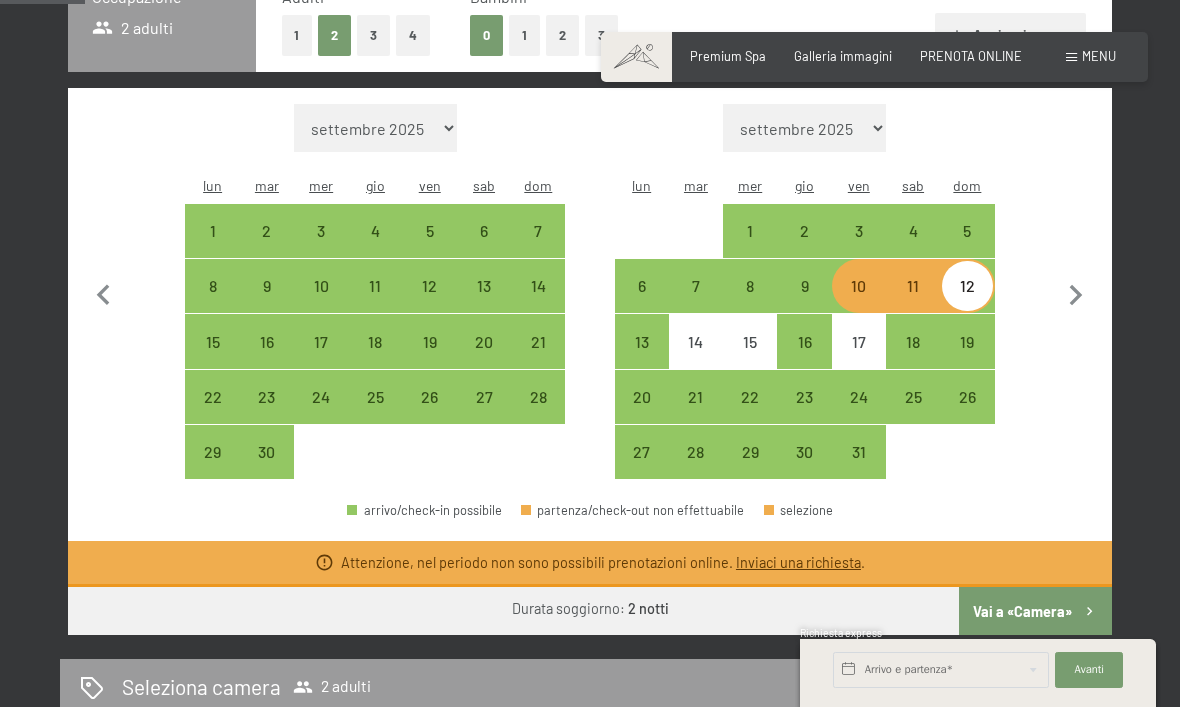 click on "9" at bounding box center (804, 303) 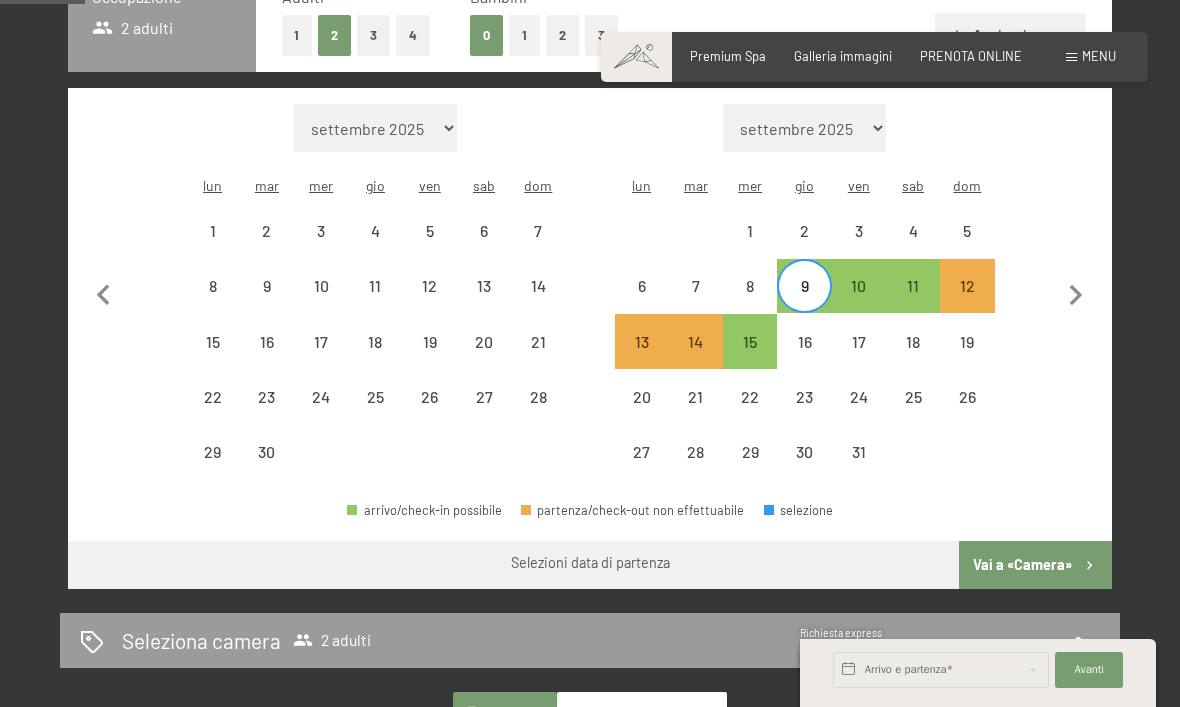 click on "9" at bounding box center (804, 303) 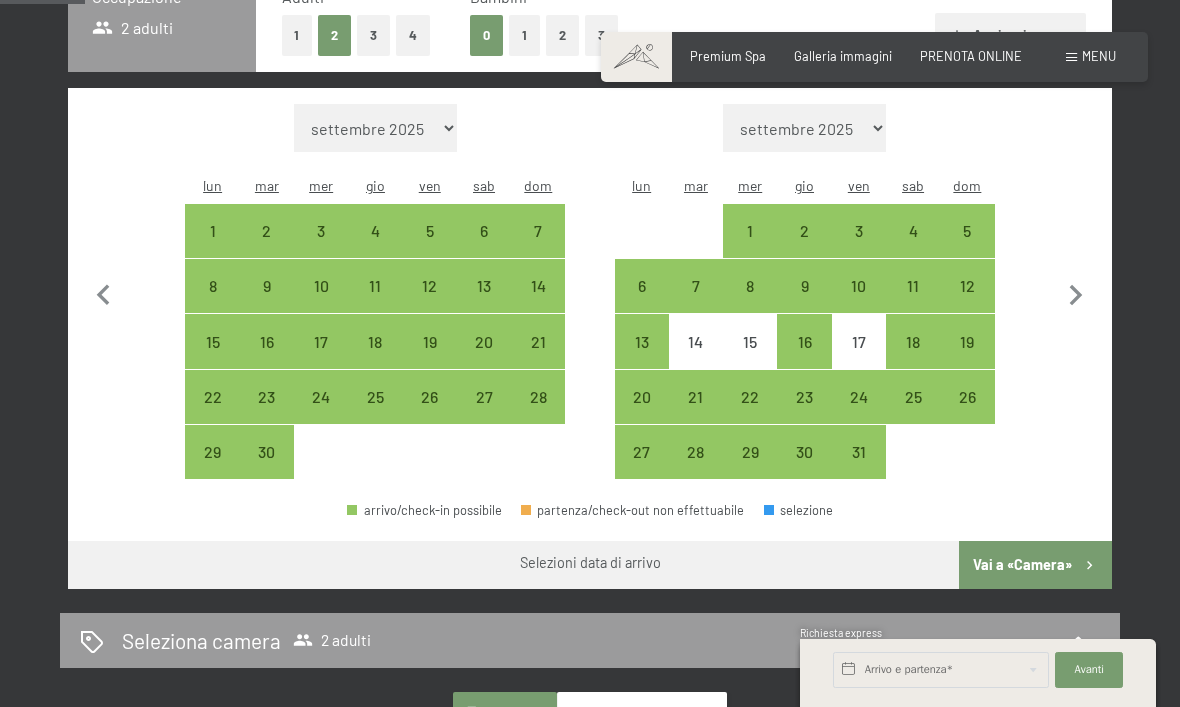 click on "18" at bounding box center (913, 359) 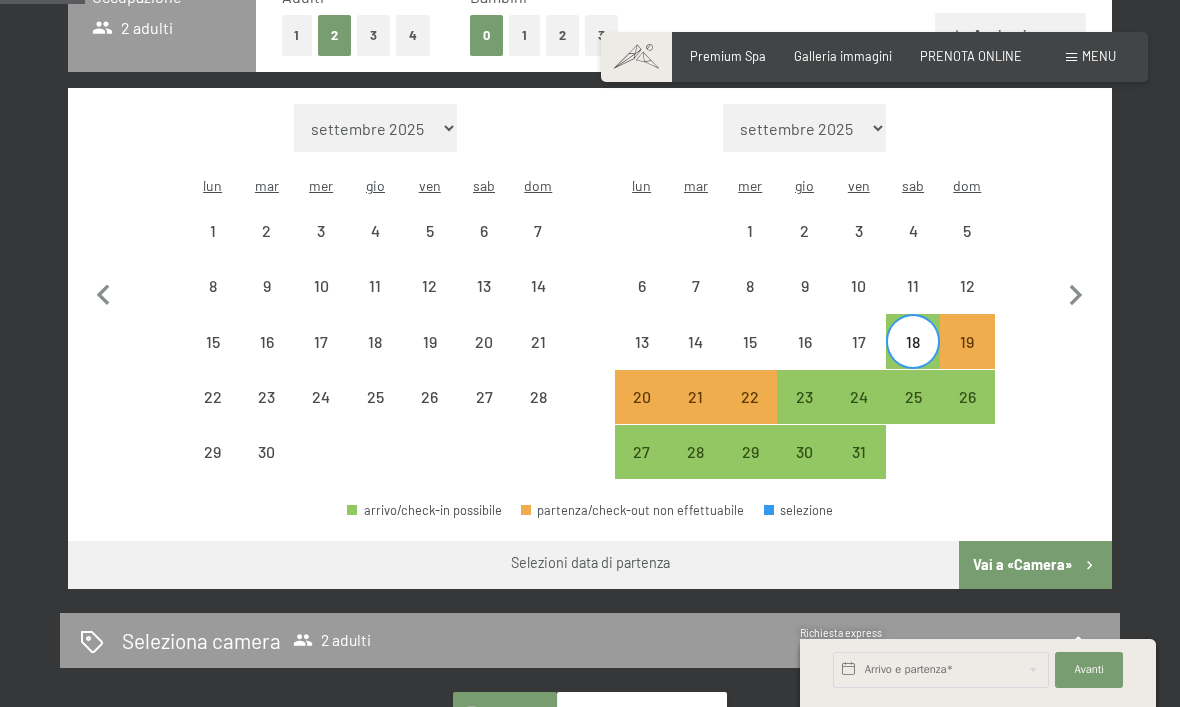 click on "19" at bounding box center [967, 359] 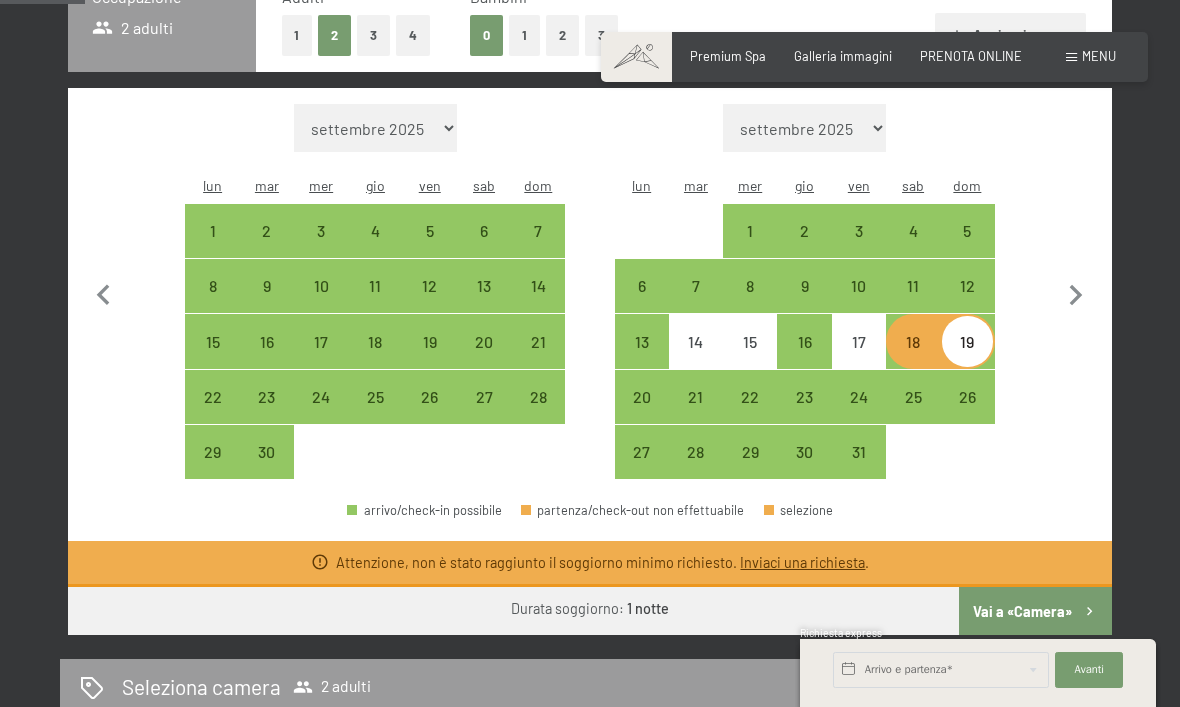 click on "Vai a «Camera»" at bounding box center [1035, 611] 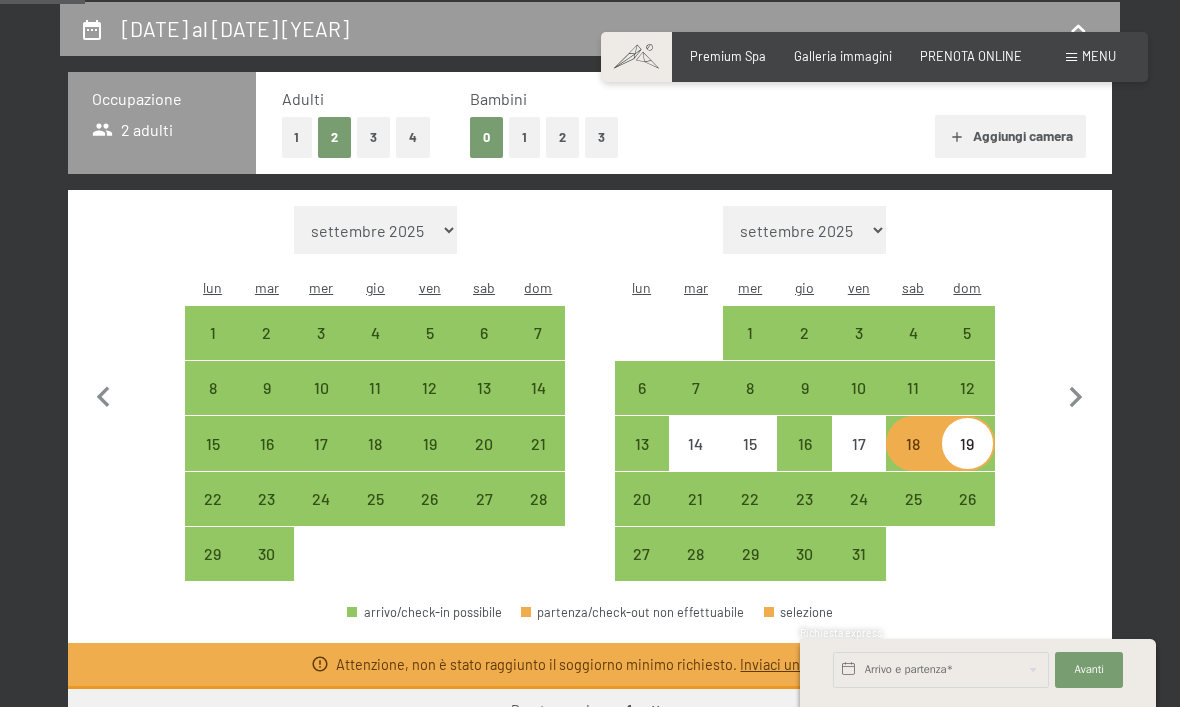 select on "2025-09-01" 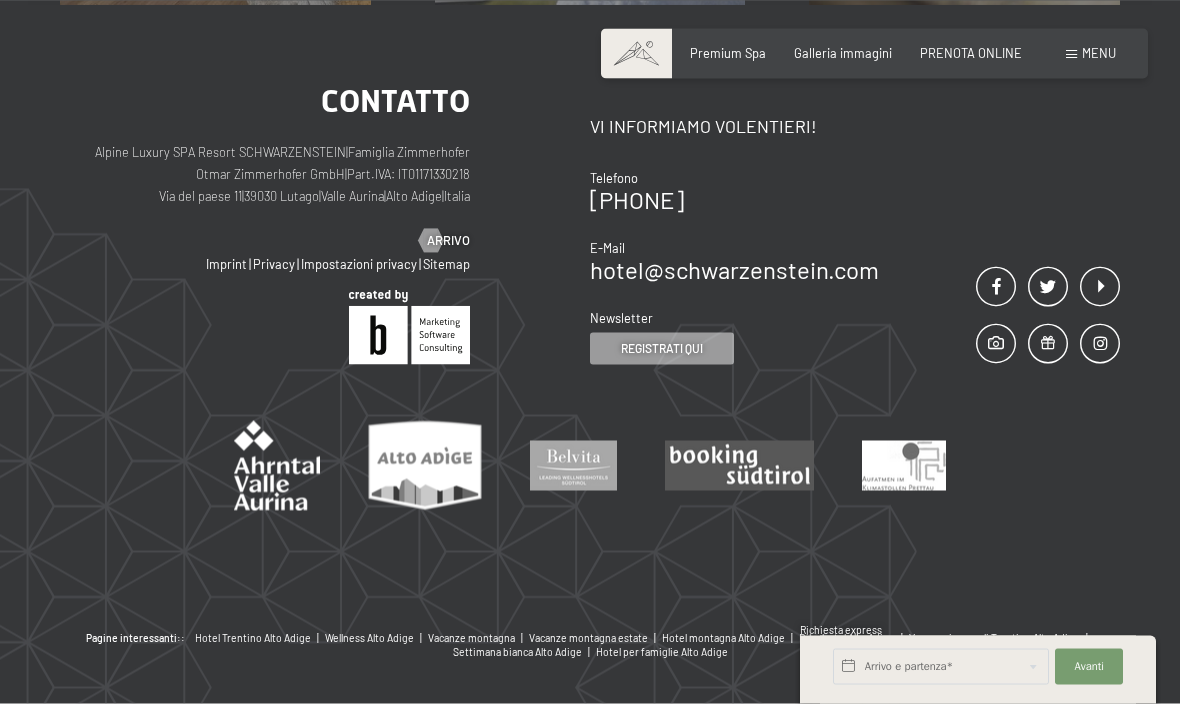 scroll, scrollTop: 1370, scrollLeft: 0, axis: vertical 